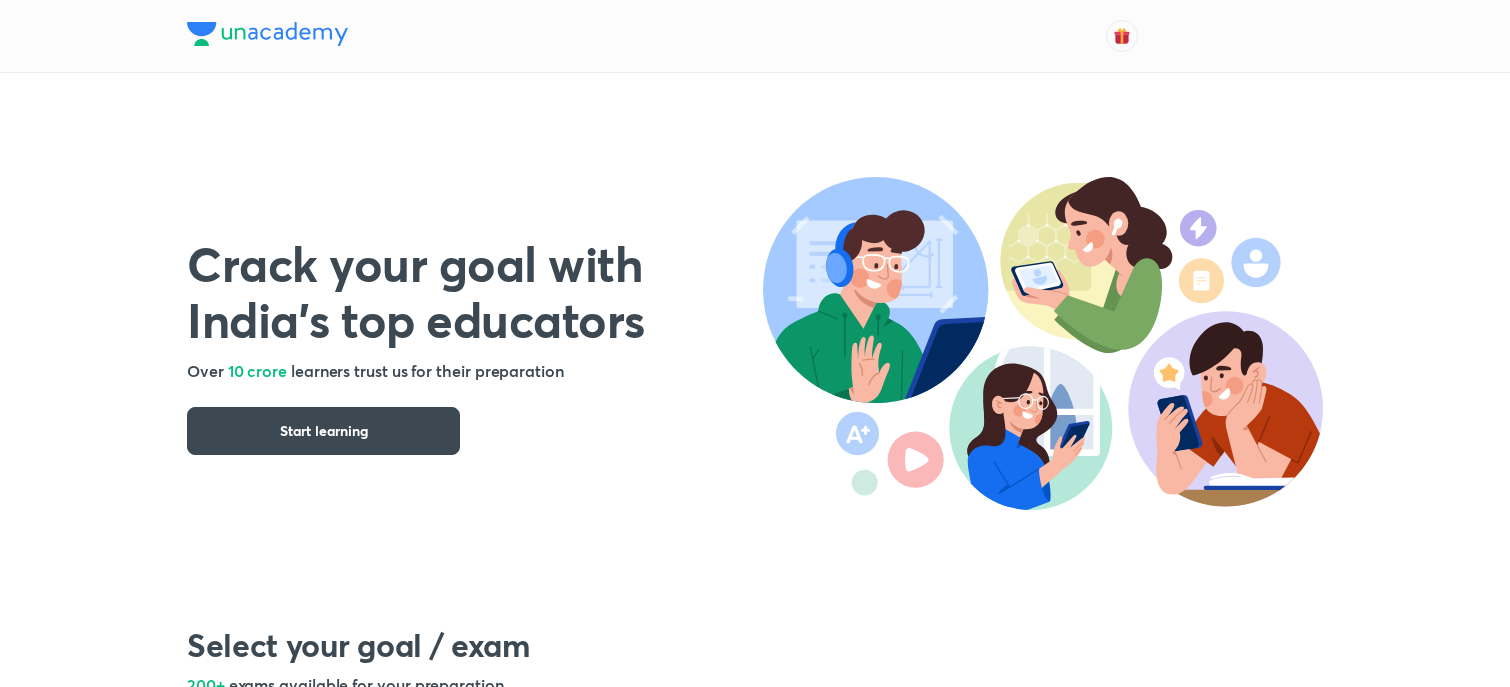 scroll, scrollTop: 0, scrollLeft: 0, axis: both 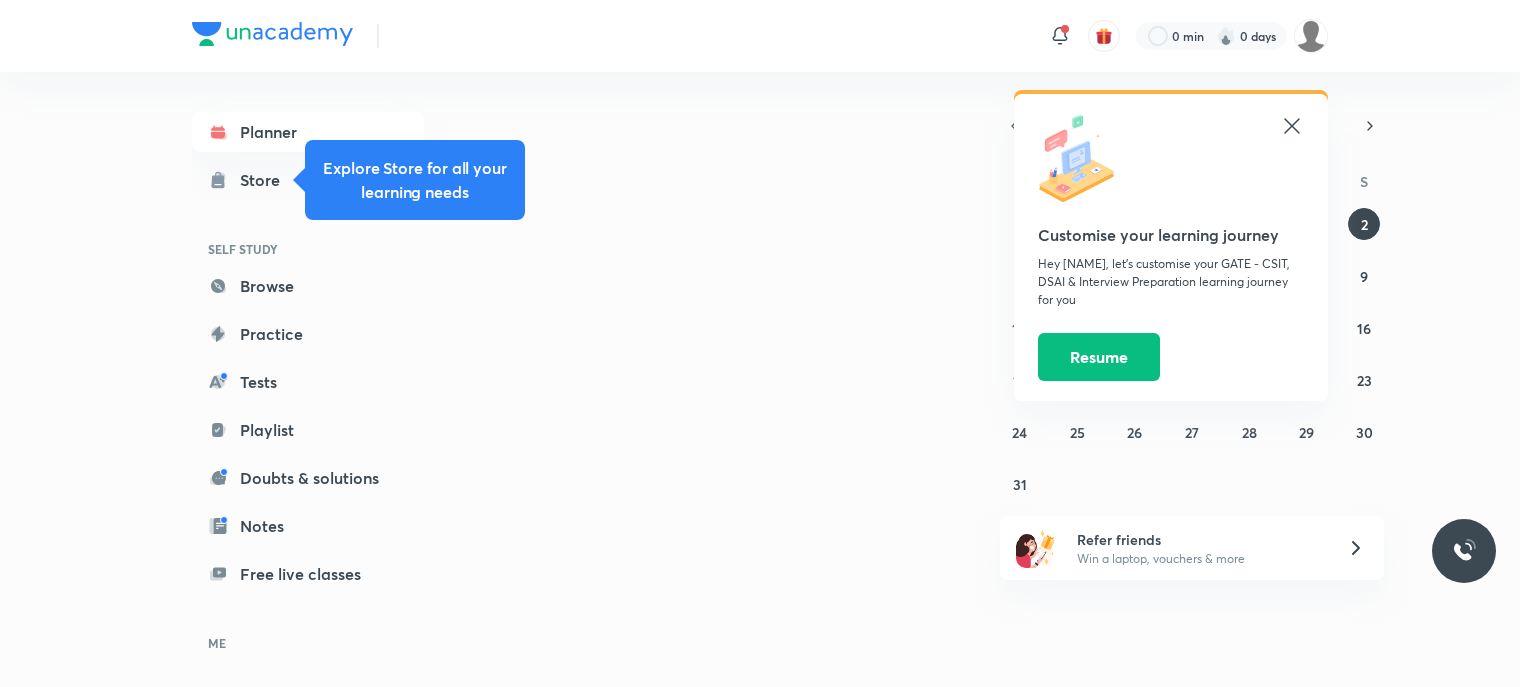 click 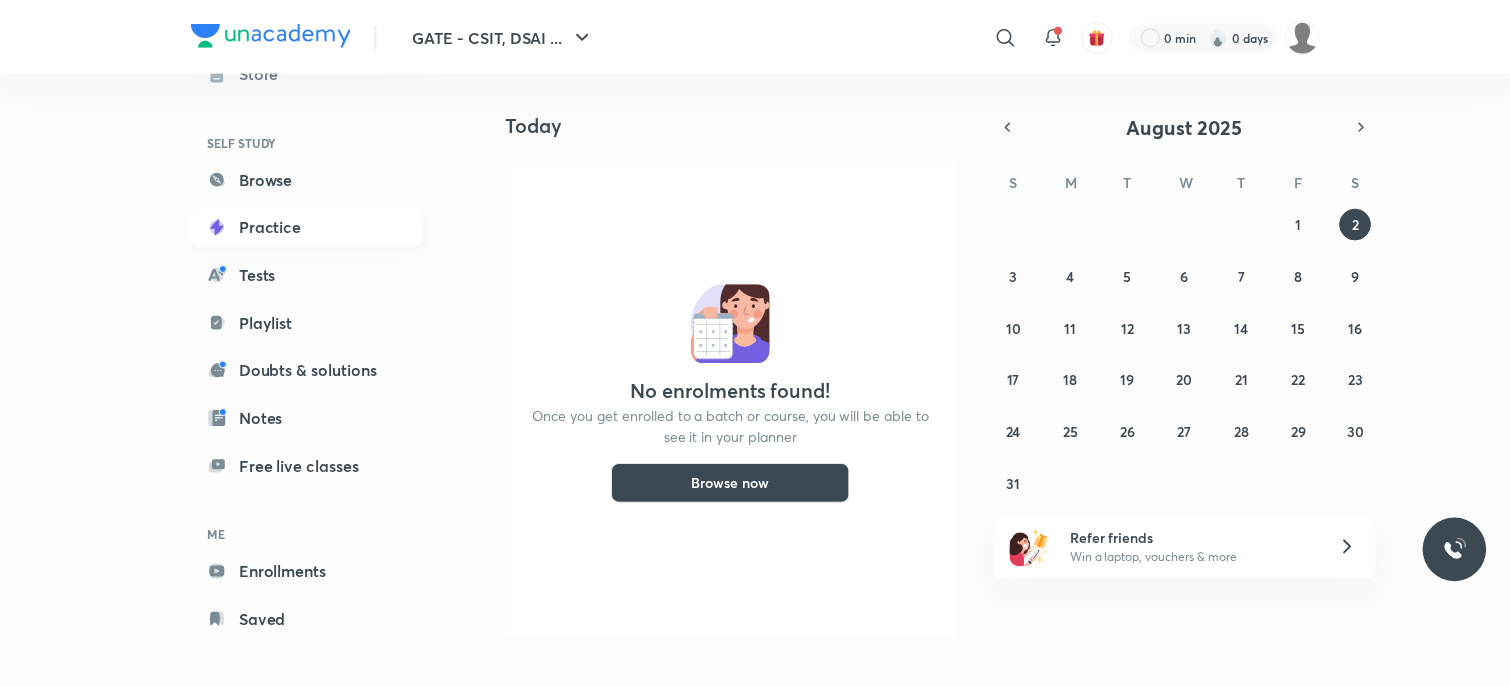 scroll, scrollTop: 116, scrollLeft: 0, axis: vertical 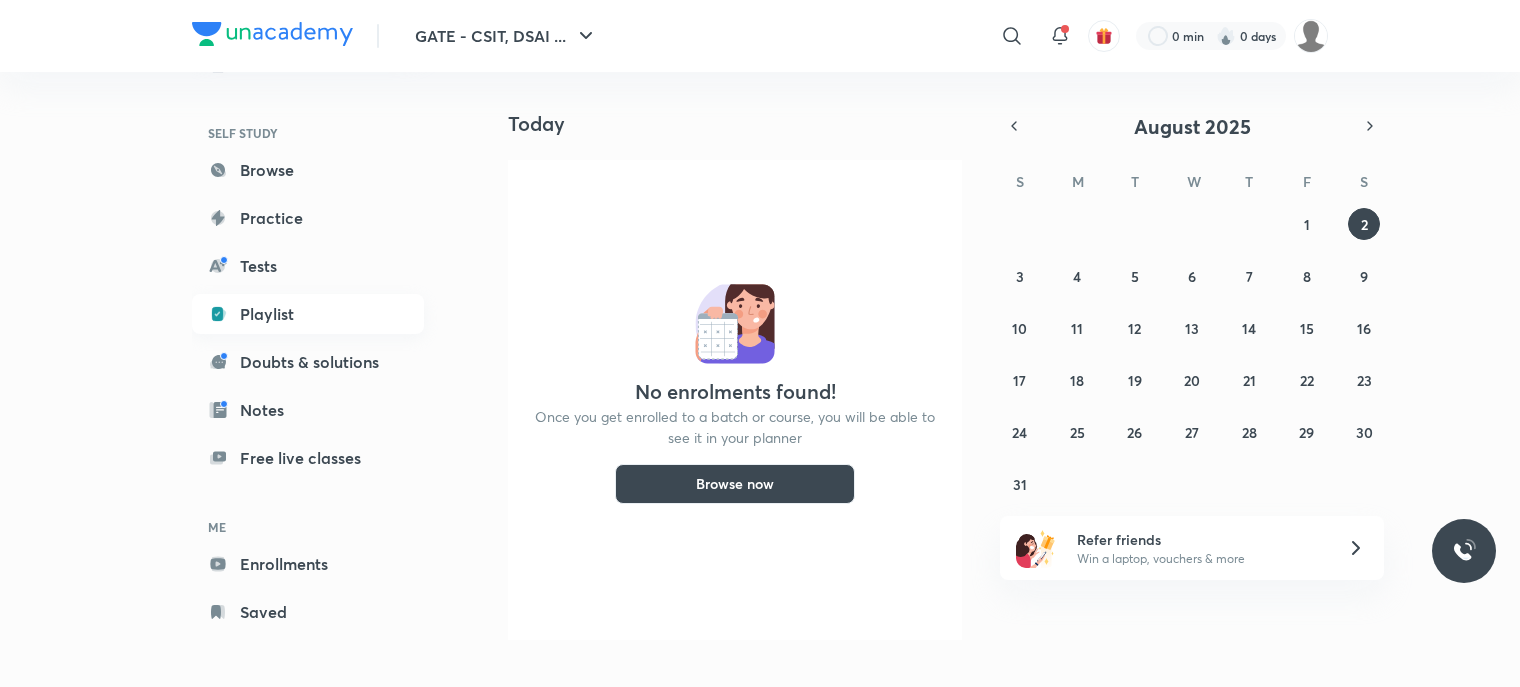 click on "Playlist" at bounding box center (308, 314) 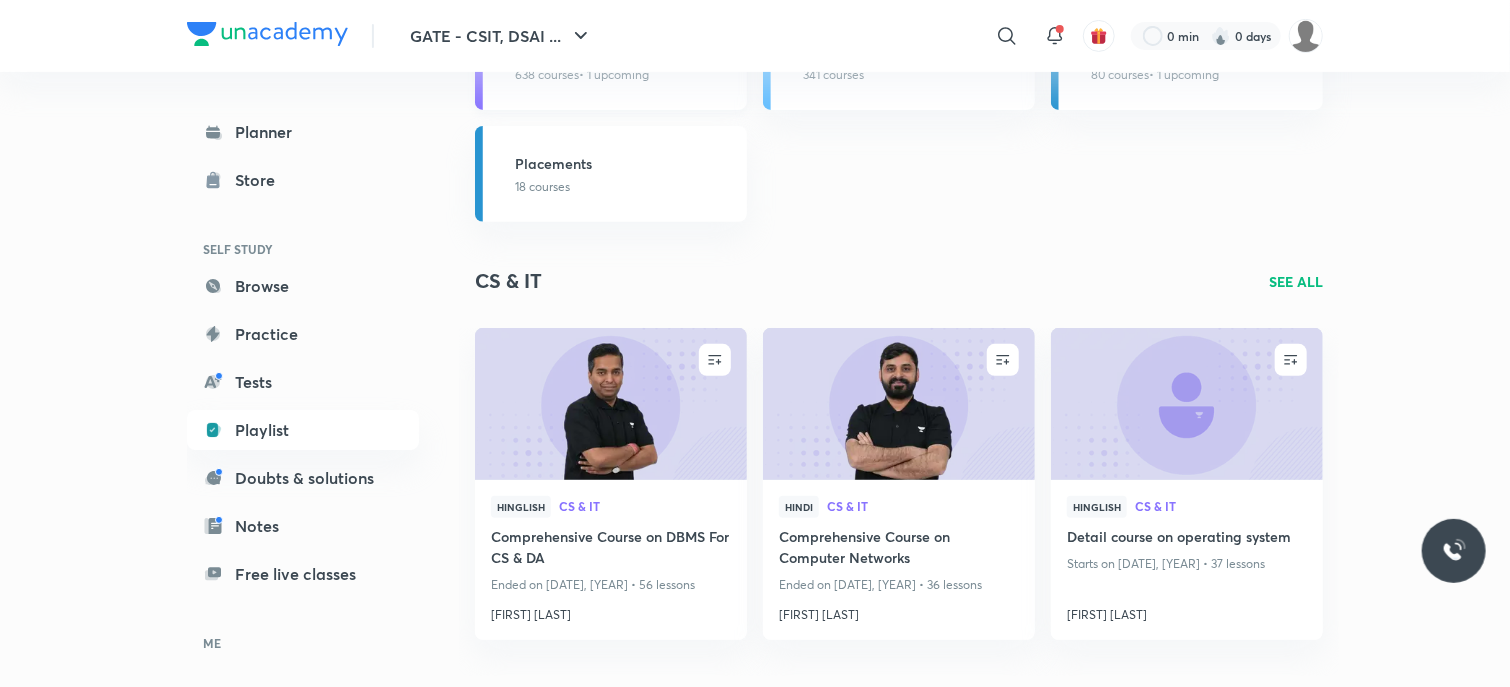 scroll, scrollTop: 286, scrollLeft: 0, axis: vertical 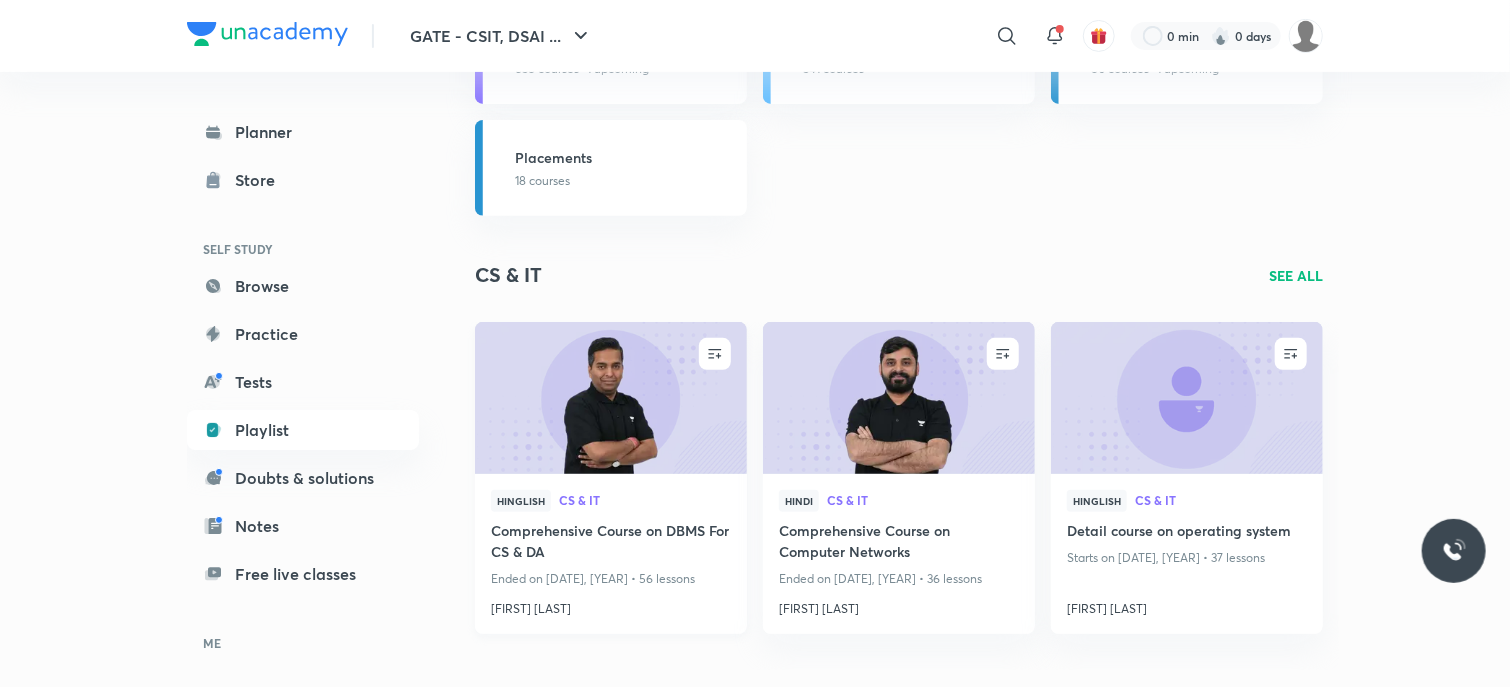 click on "Comprehensive Course on DBMS For CS & DA" at bounding box center [611, 543] 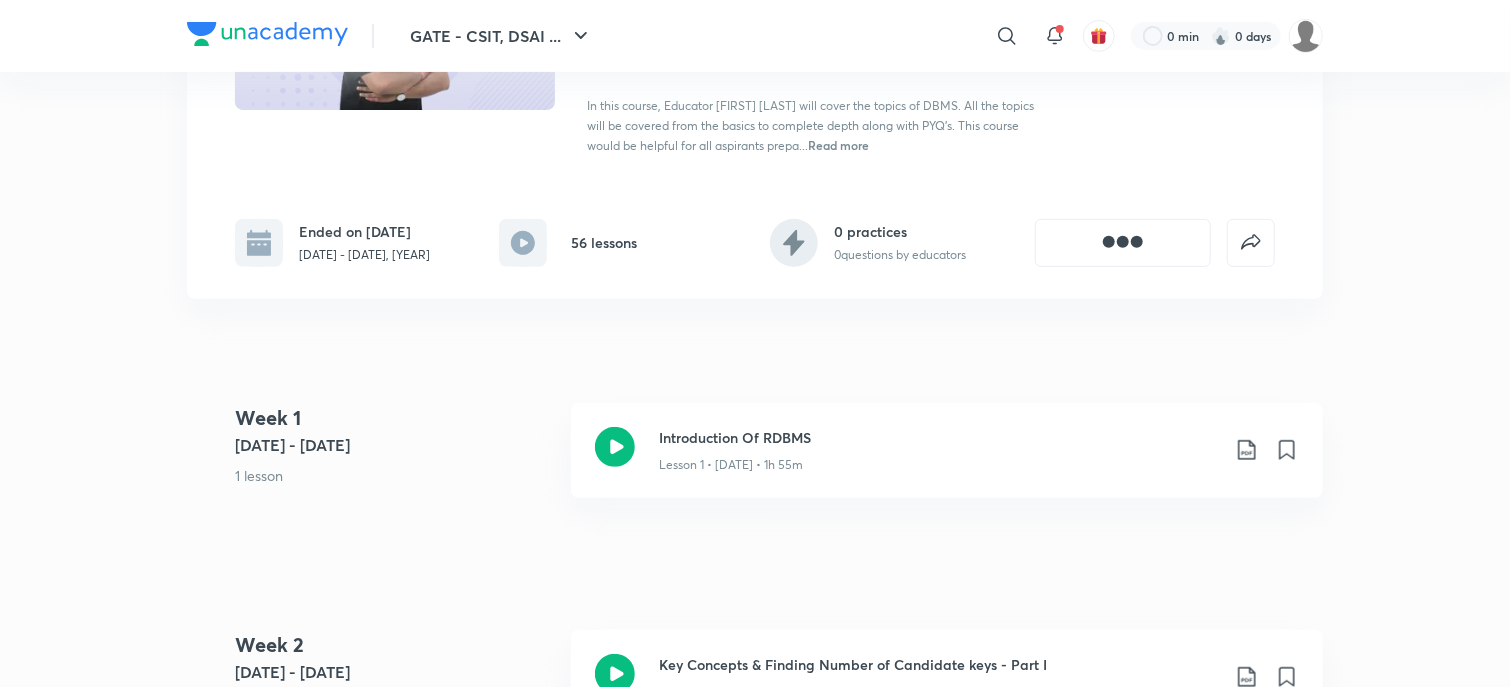 scroll, scrollTop: 0, scrollLeft: 0, axis: both 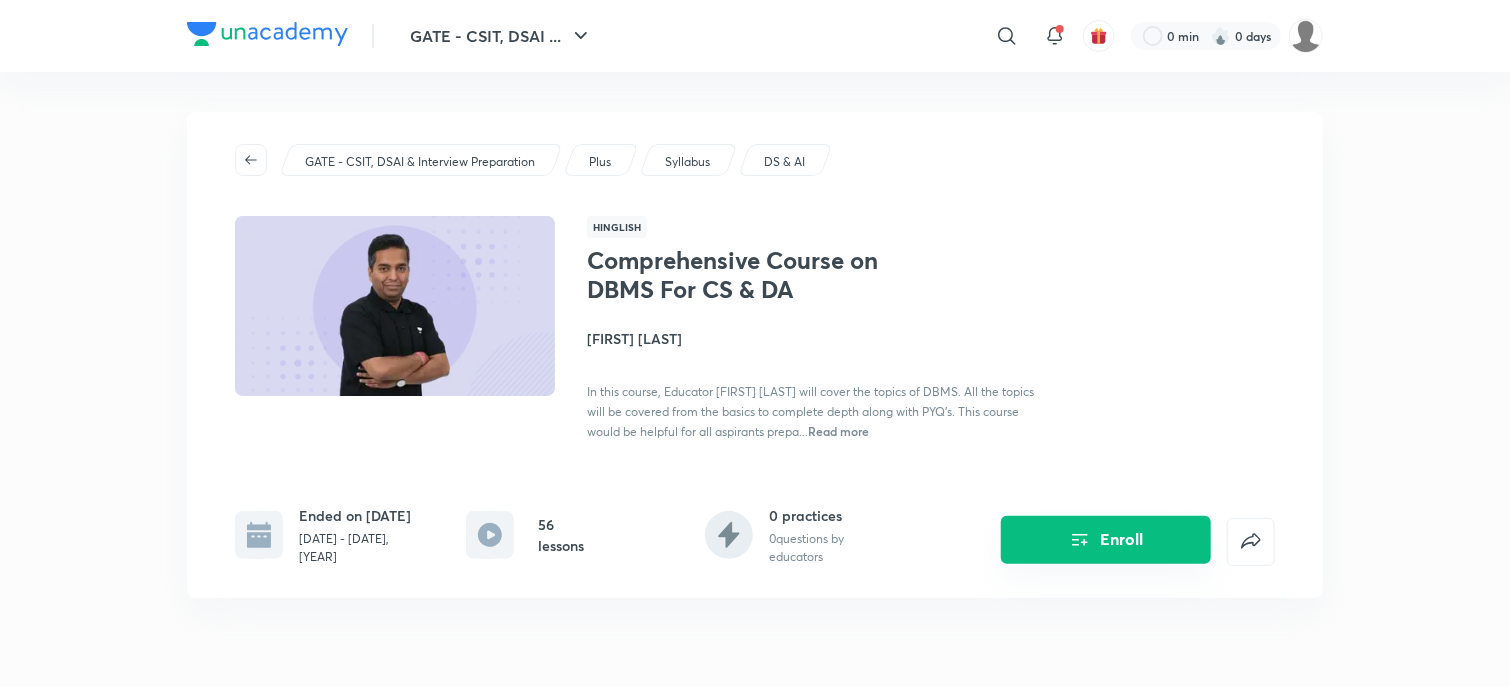 click on "Enroll" at bounding box center [1106, 540] 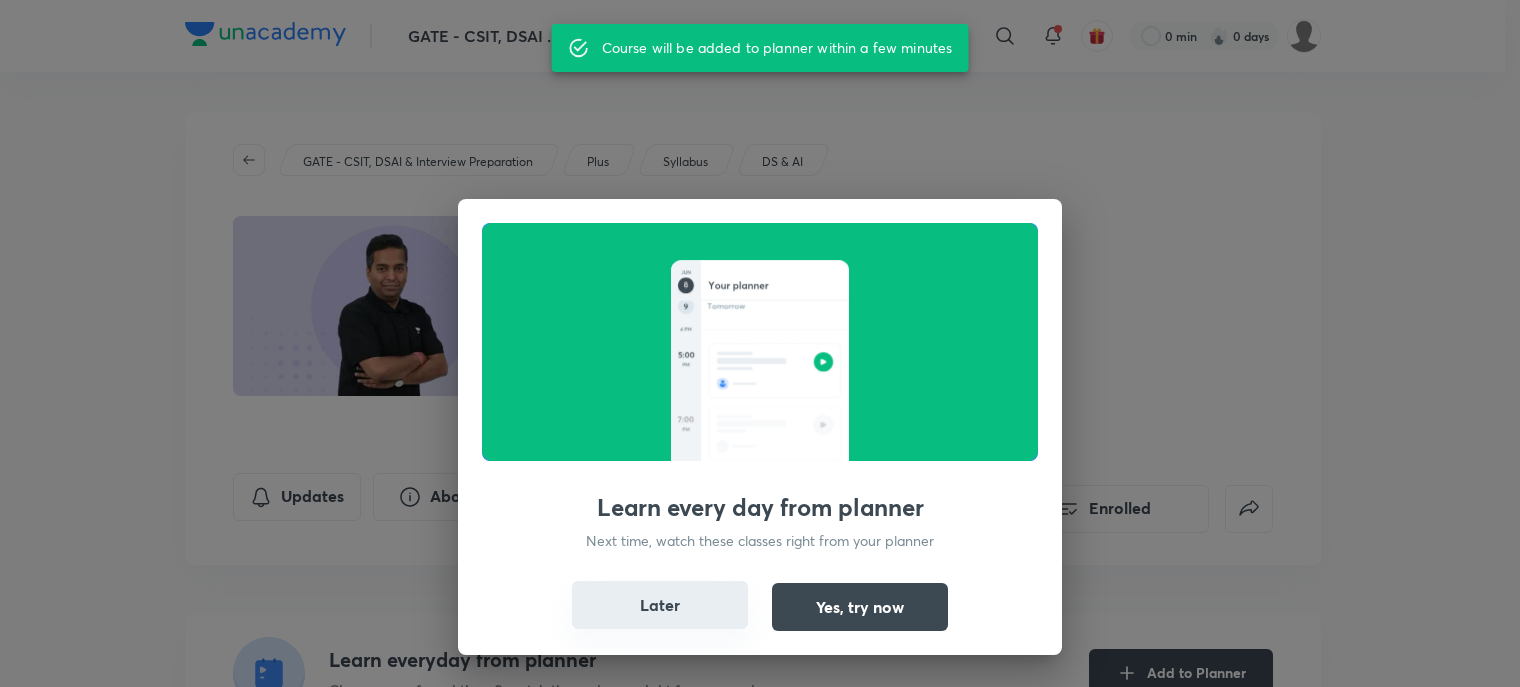 click on "Later" at bounding box center [660, 605] 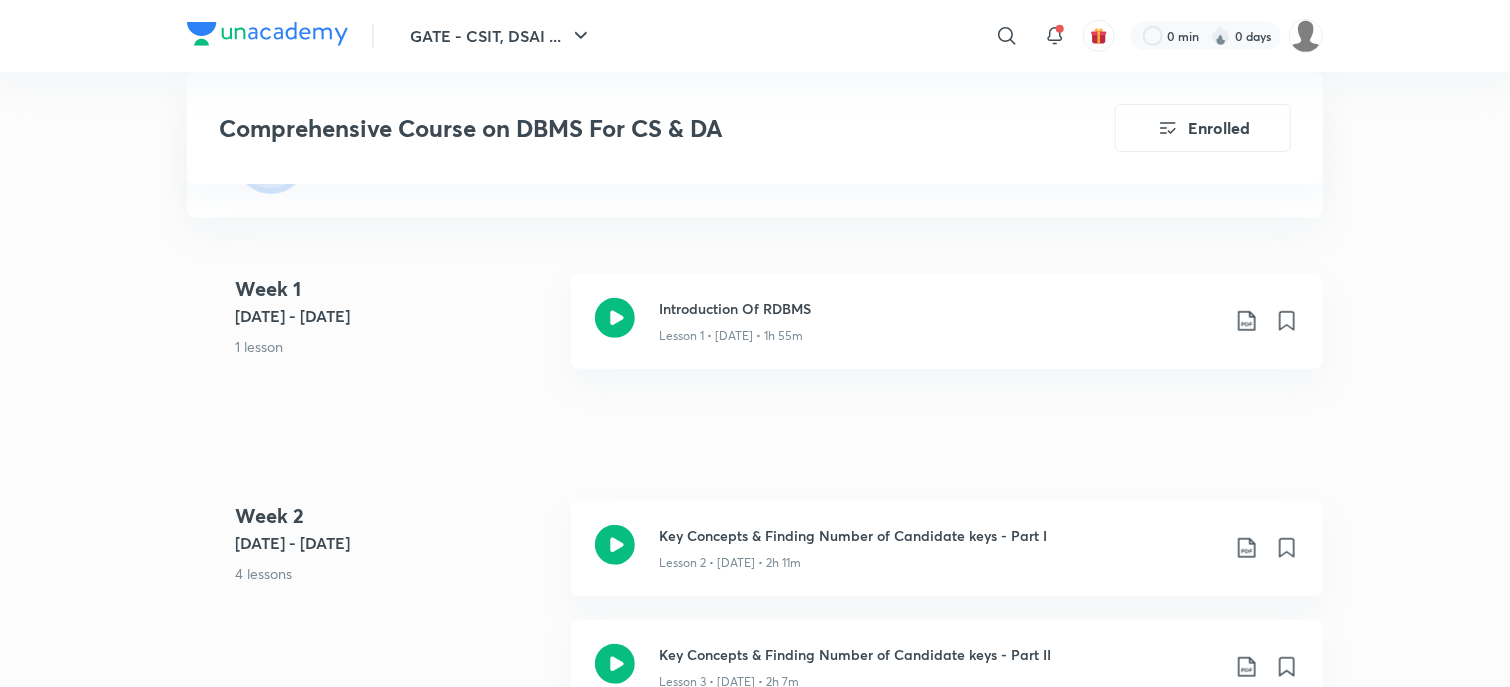 scroll, scrollTop: 516, scrollLeft: 0, axis: vertical 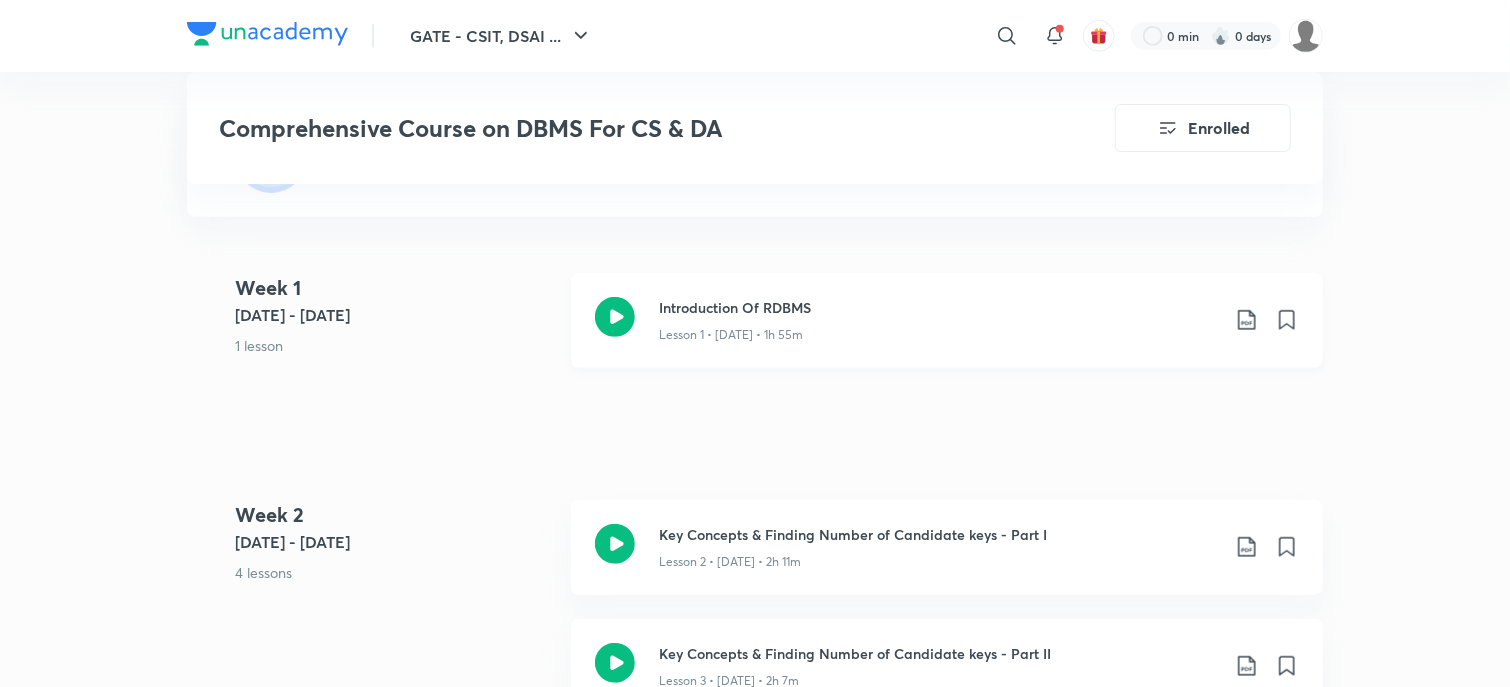 click 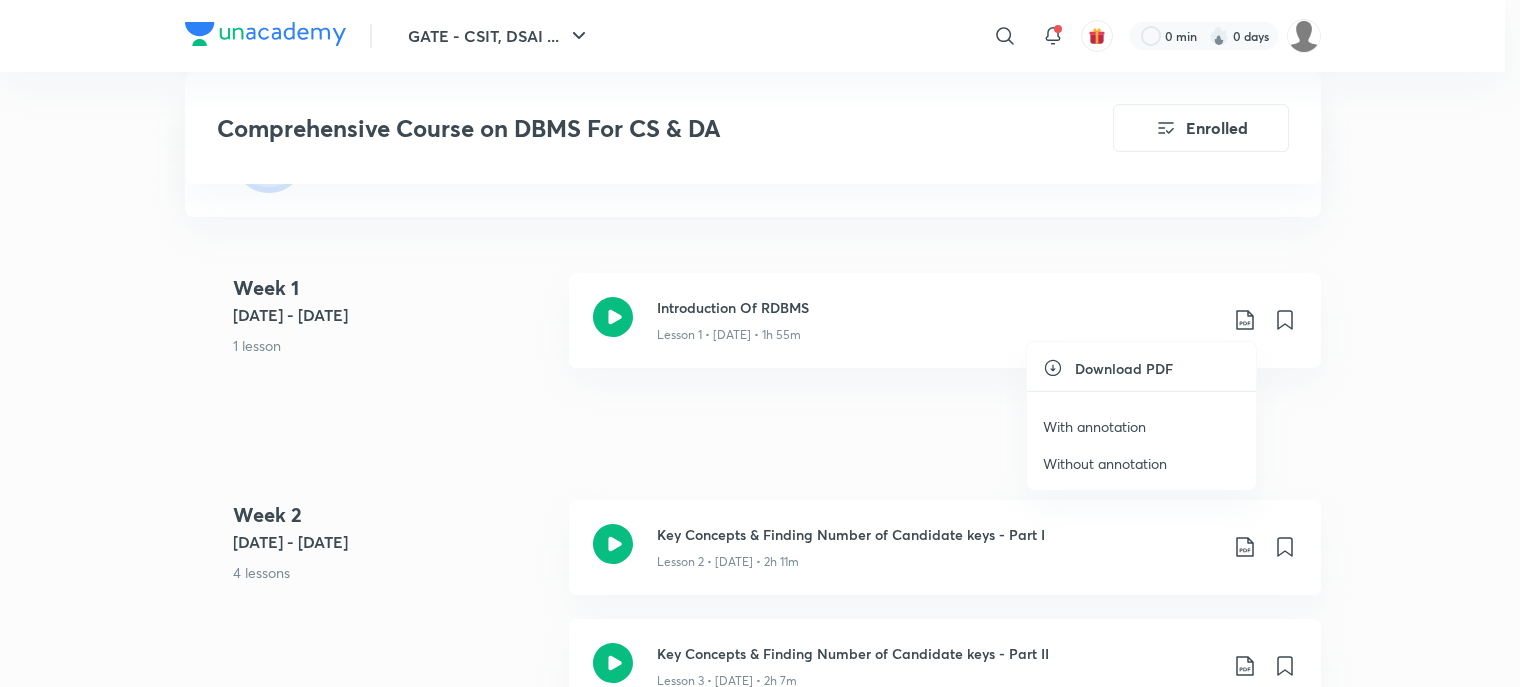 click 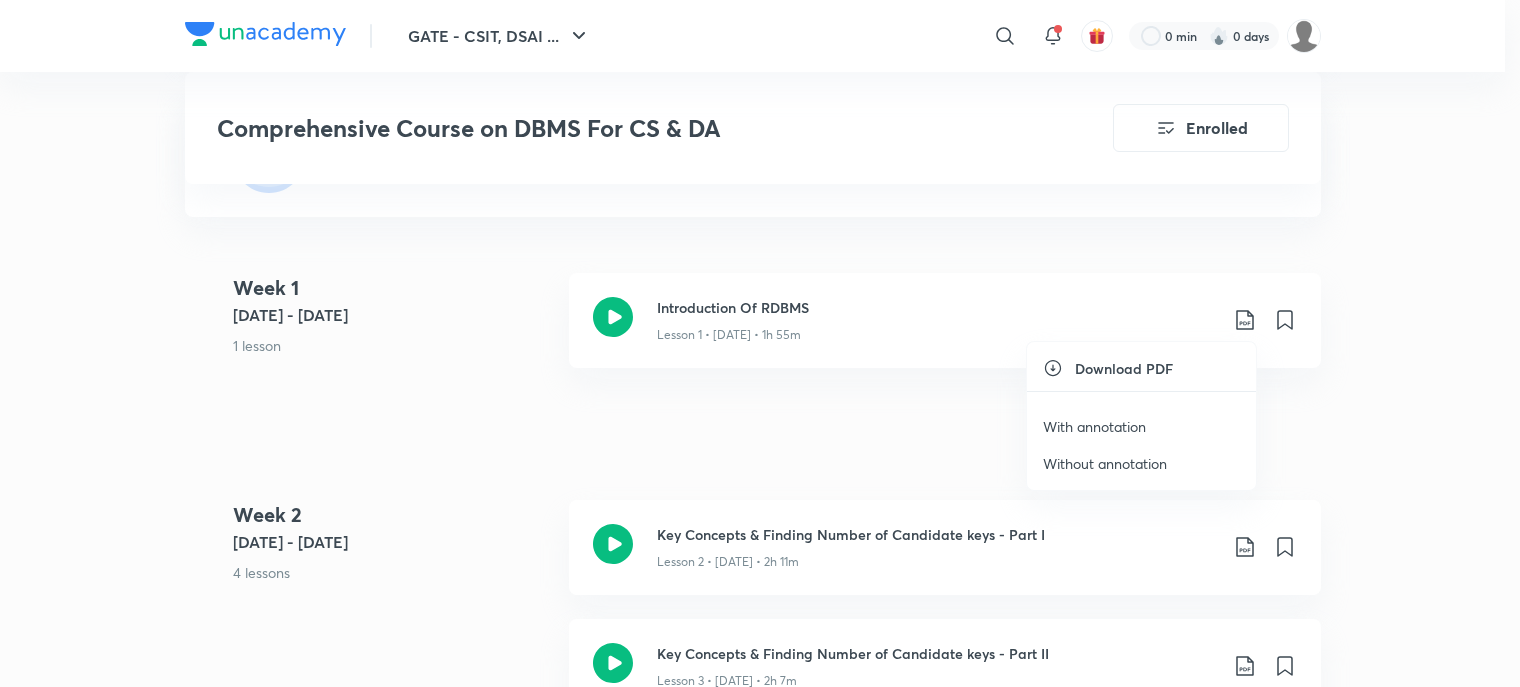 click on "Download PDF" at bounding box center [1124, 368] 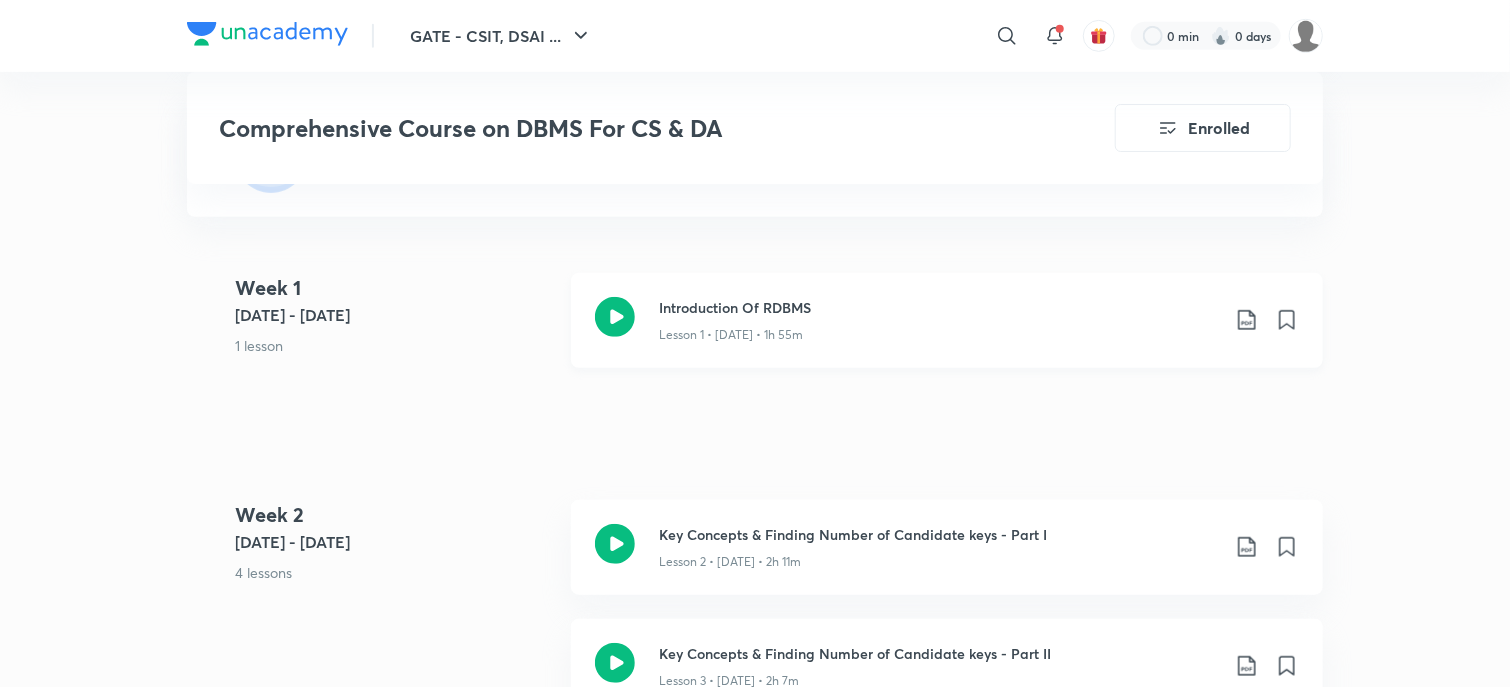 click on "Introduction Of RDBMS" at bounding box center [939, 307] 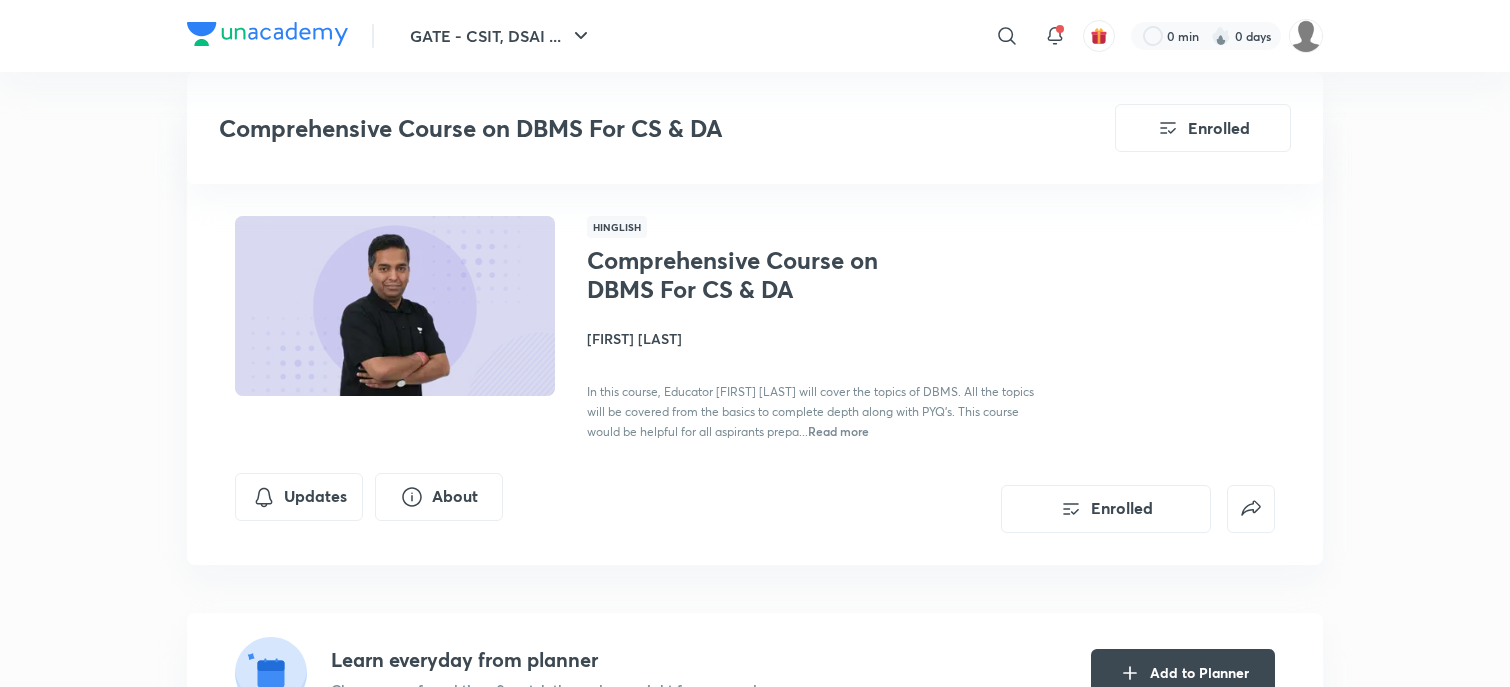 scroll, scrollTop: 516, scrollLeft: 0, axis: vertical 